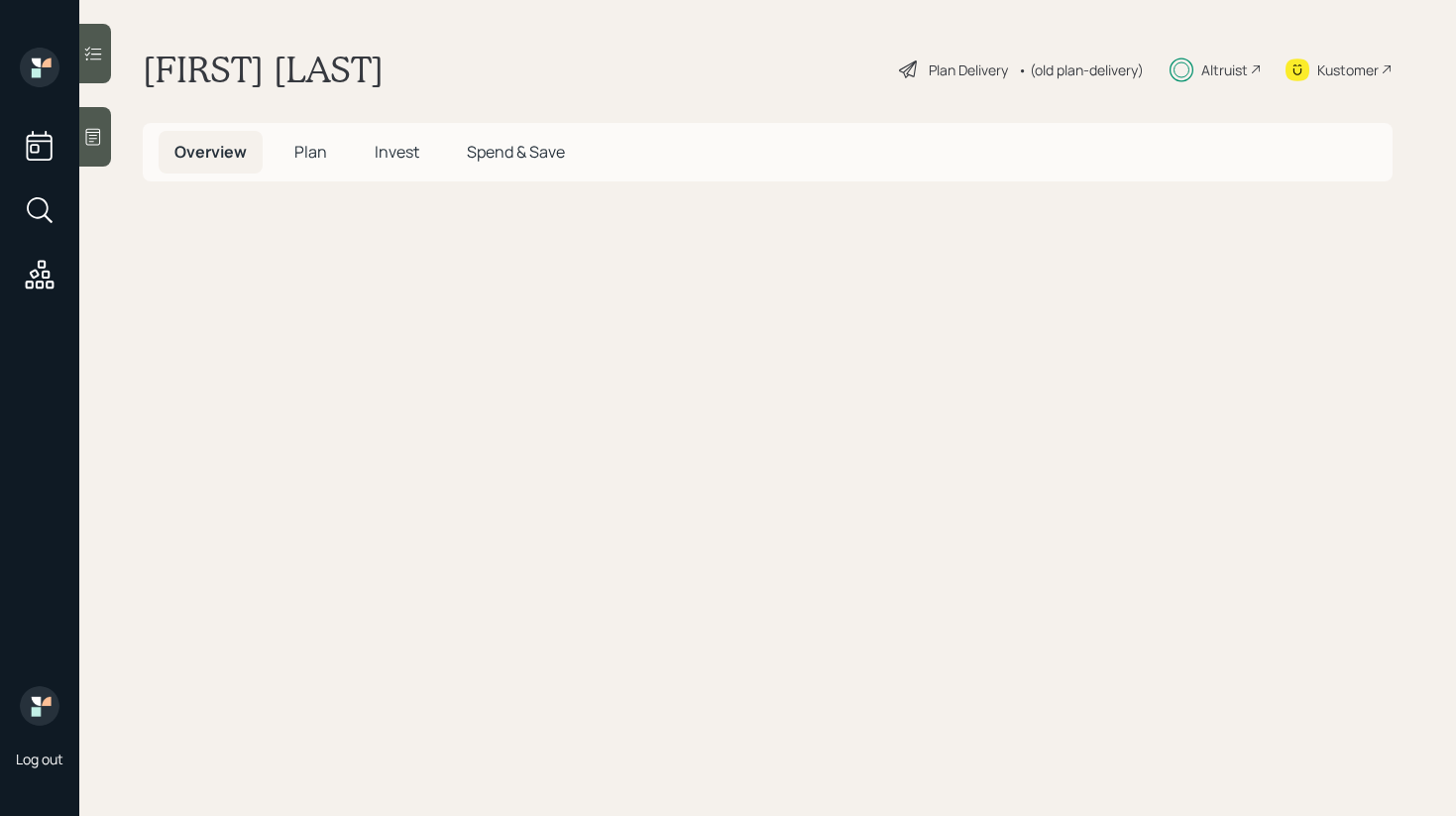 scroll, scrollTop: 0, scrollLeft: 0, axis: both 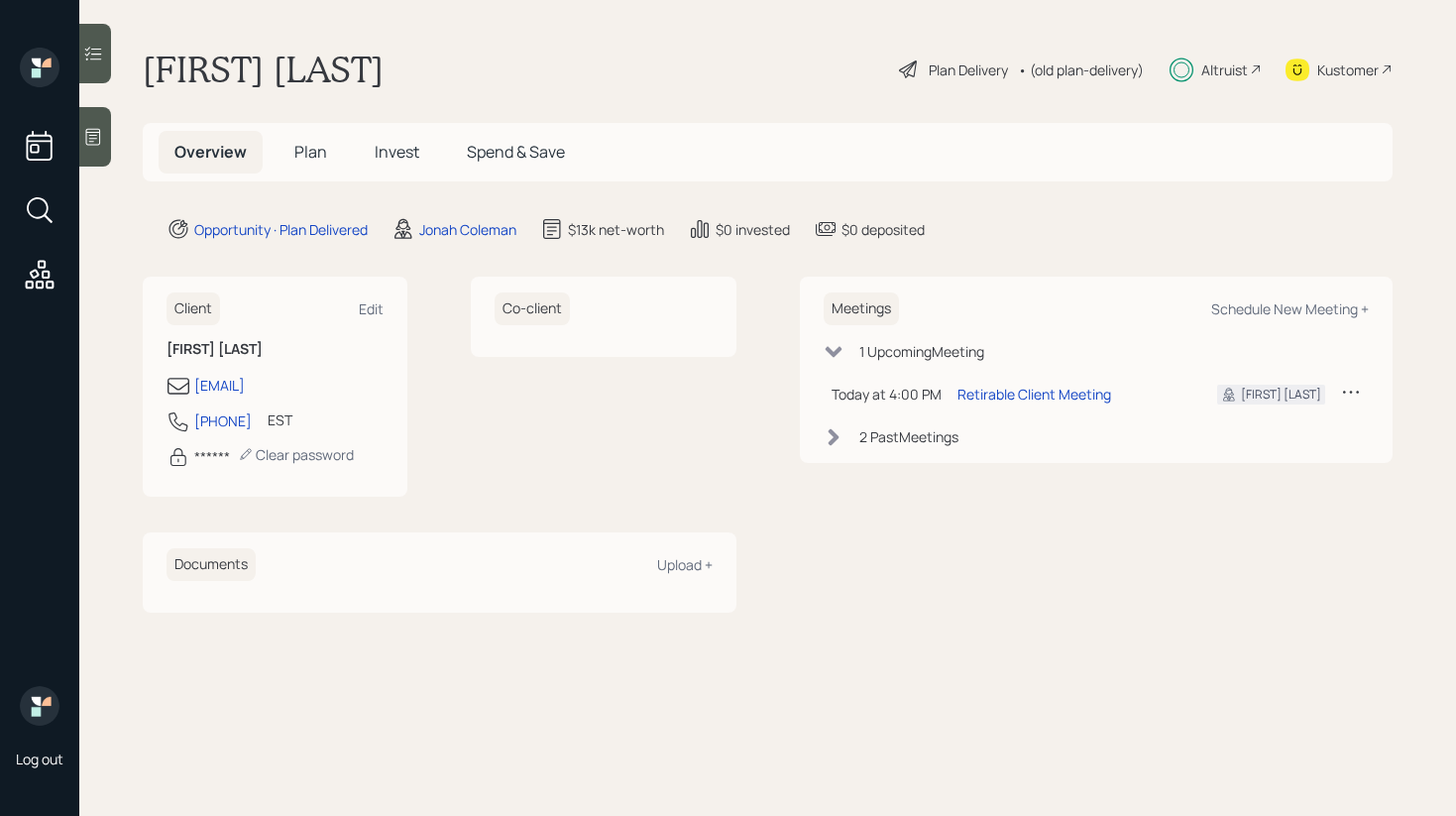 click on "Invest" at bounding box center (396, 152) 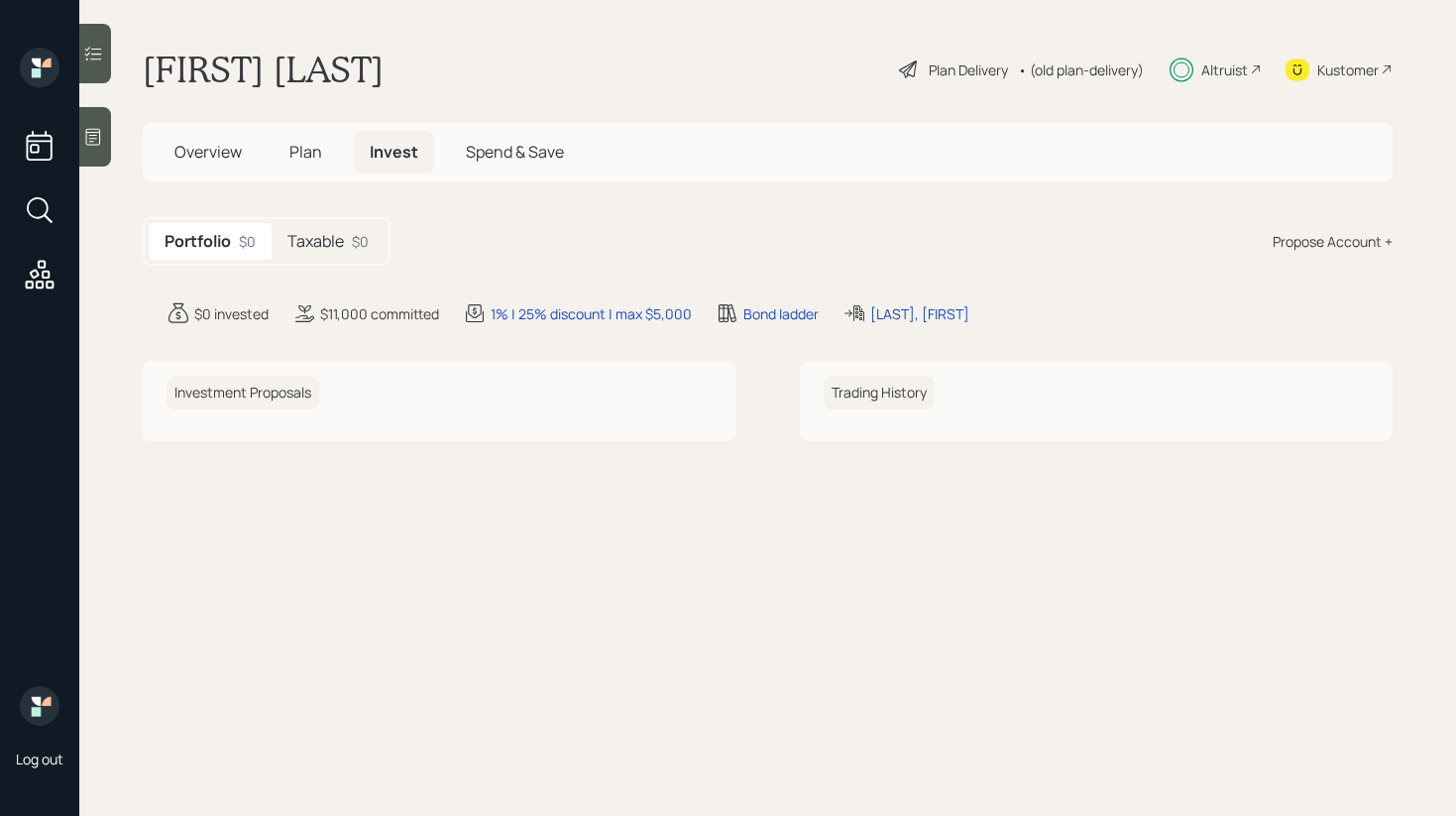 click on "Taxable $0" at bounding box center [328, 241] 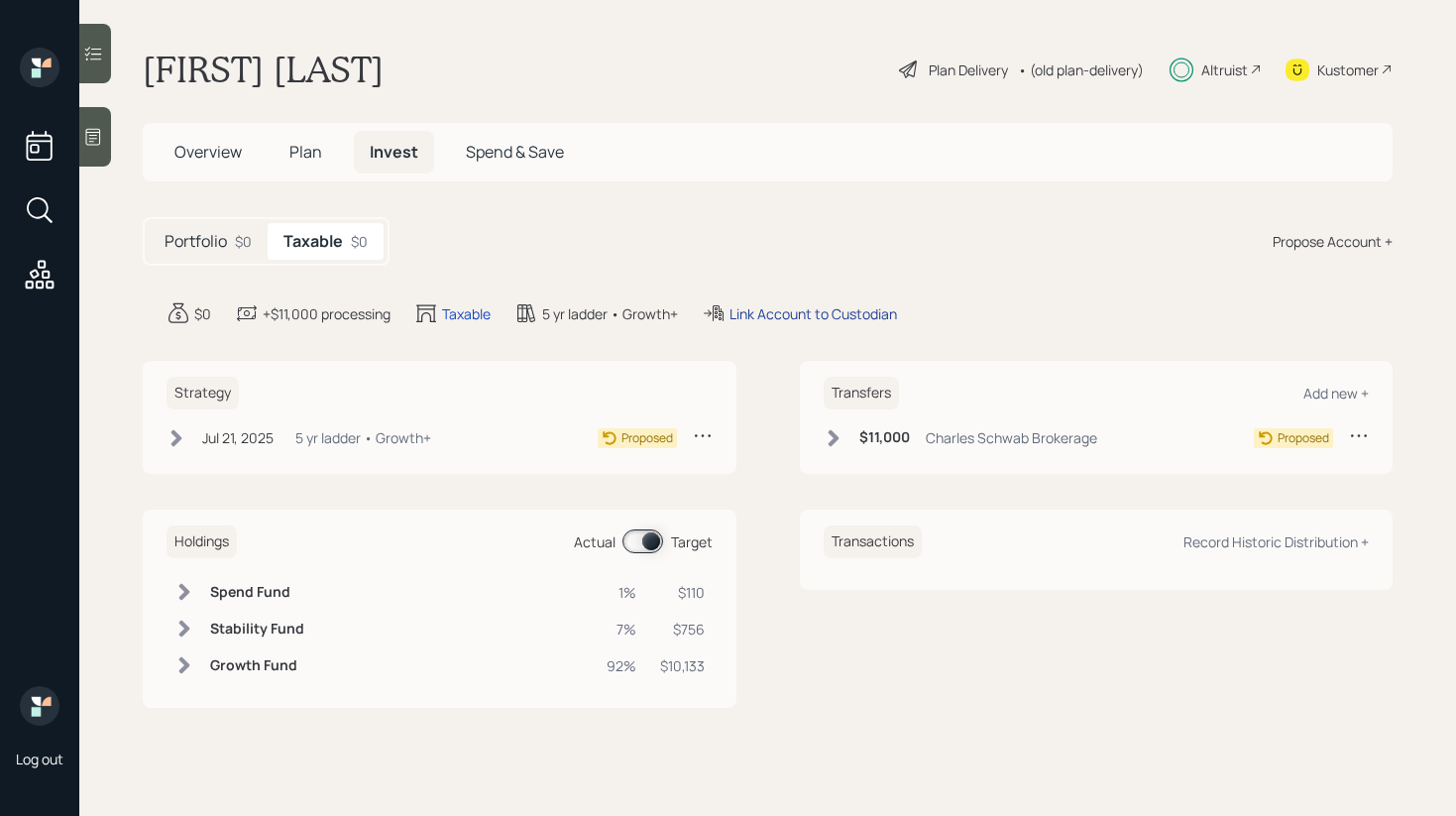 click on "Link Account to Custodian" at bounding box center [813, 313] 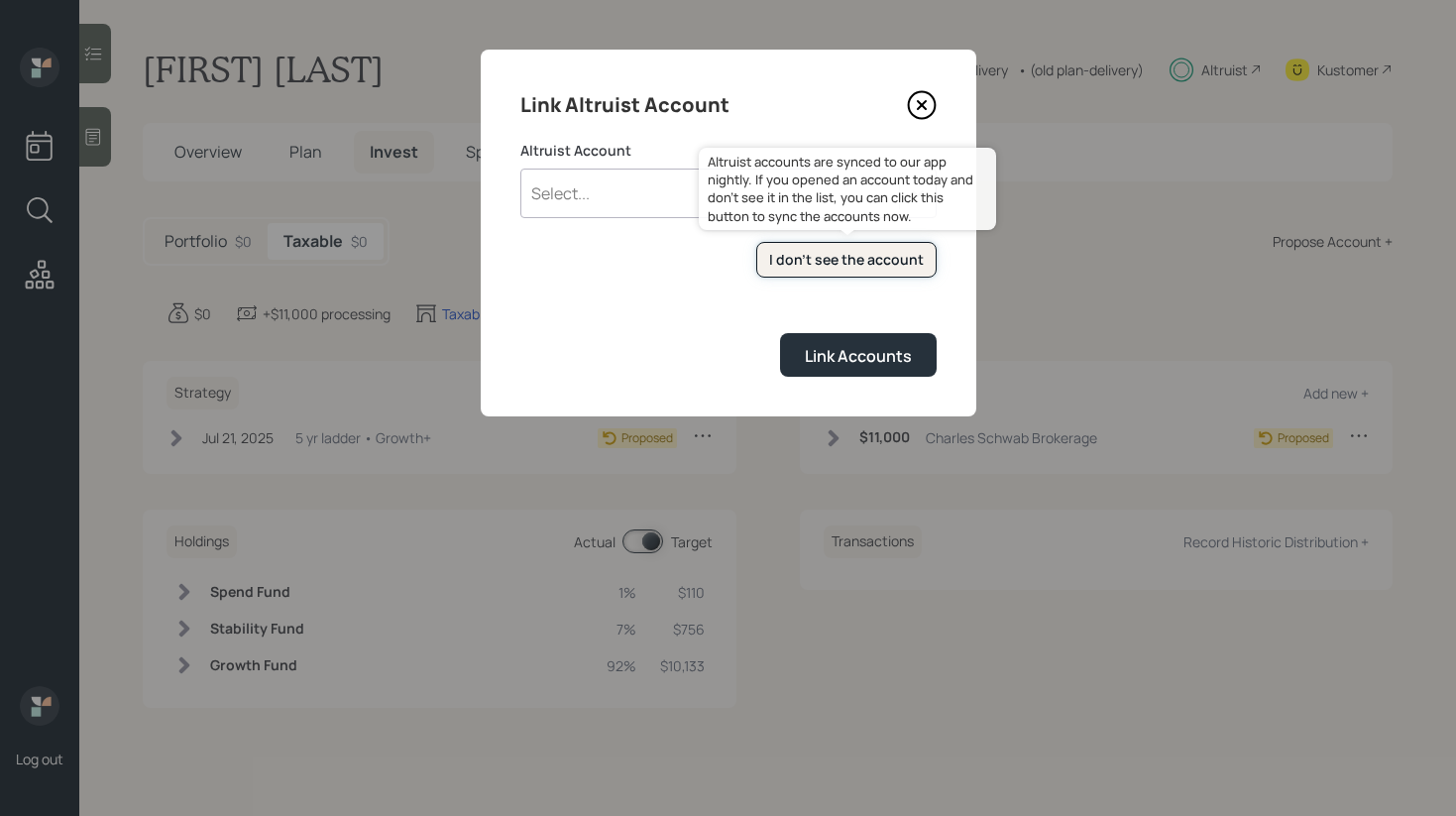 click on "I don't see the account" at bounding box center [846, 260] 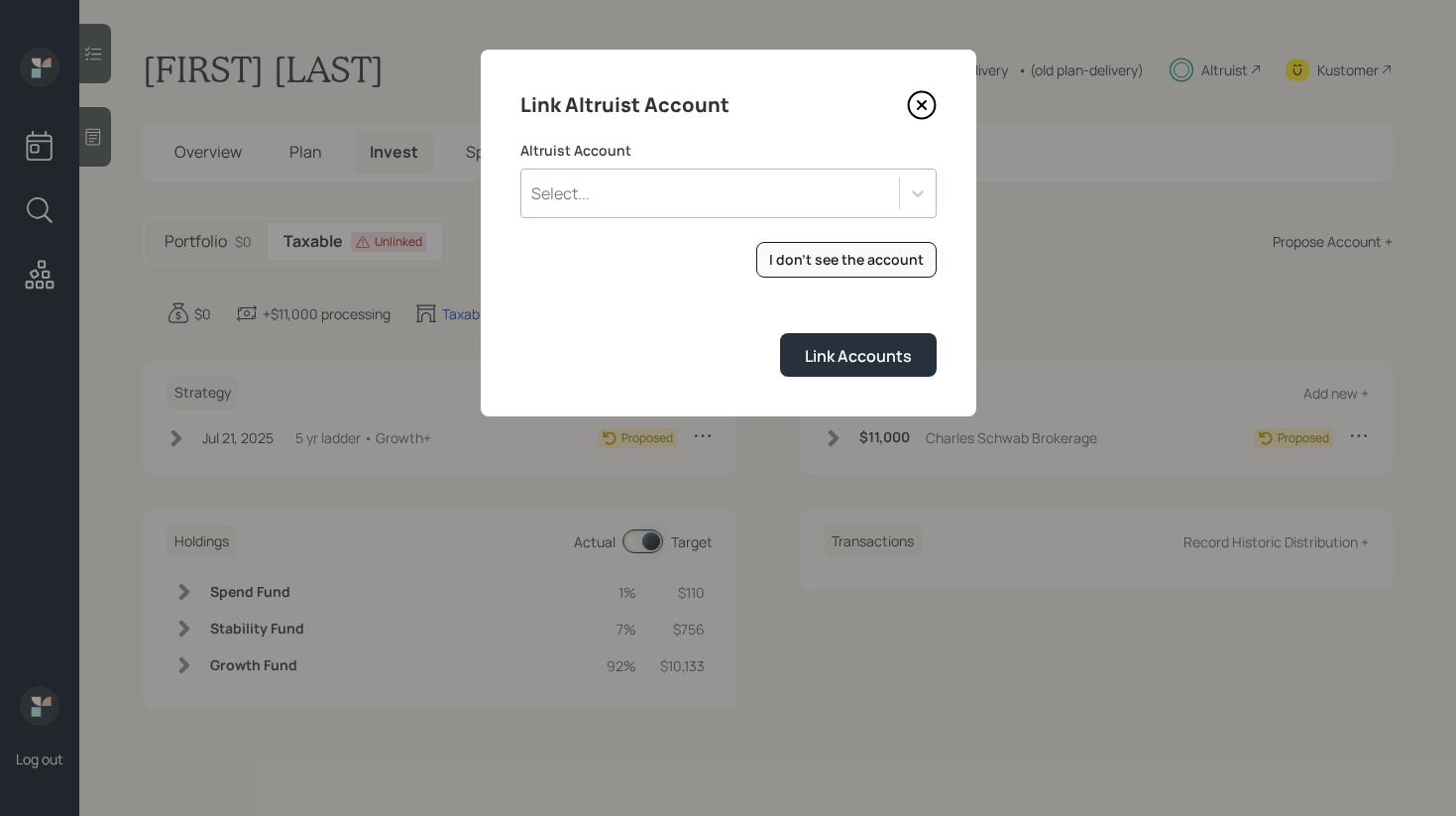 click on "Select..." at bounding box center [710, 193] 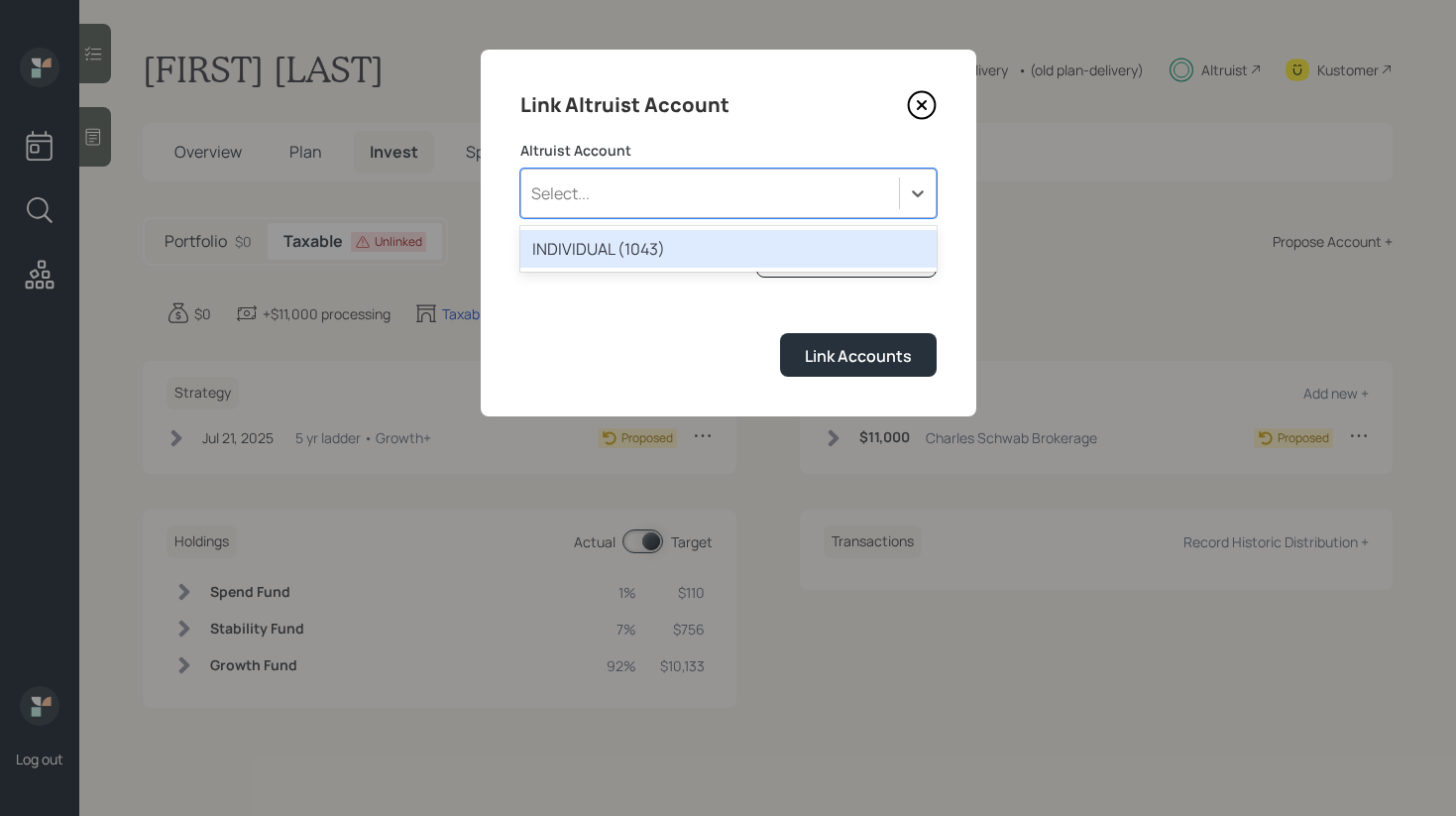 click on "INDIVIDUAL (1043)" at bounding box center [728, 249] 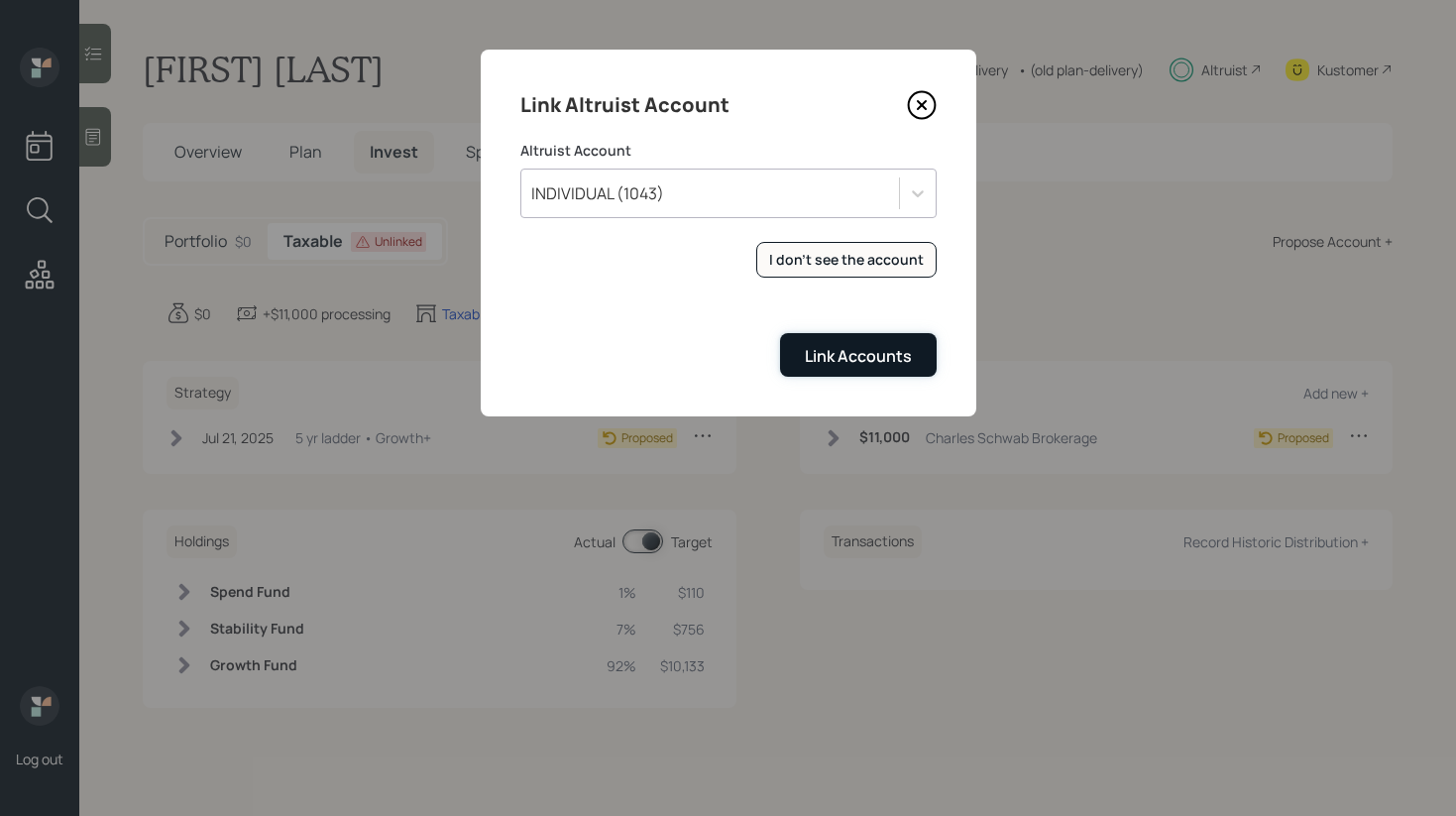 click on "Link Accounts" at bounding box center (858, 356) 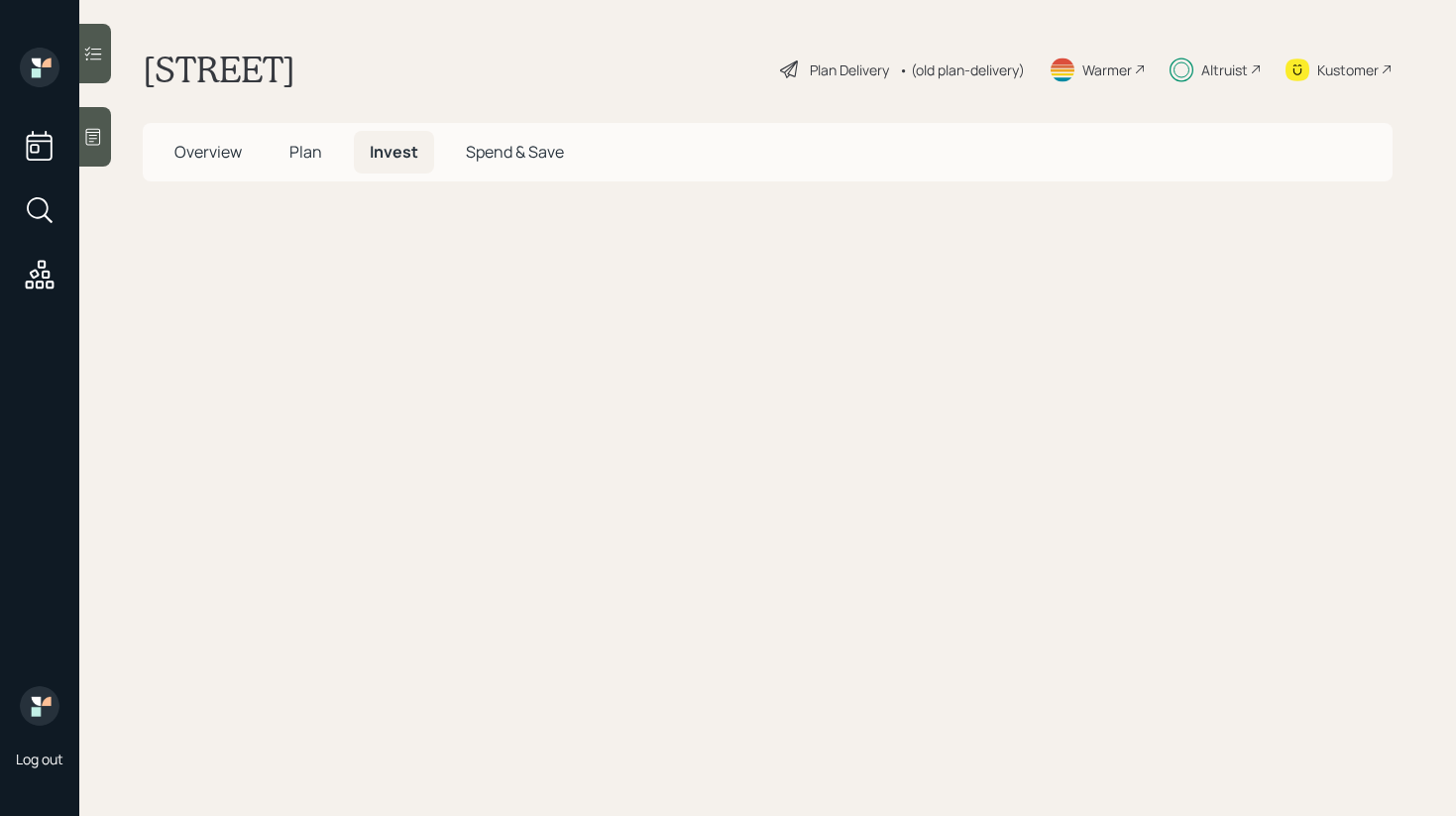 scroll, scrollTop: 0, scrollLeft: 0, axis: both 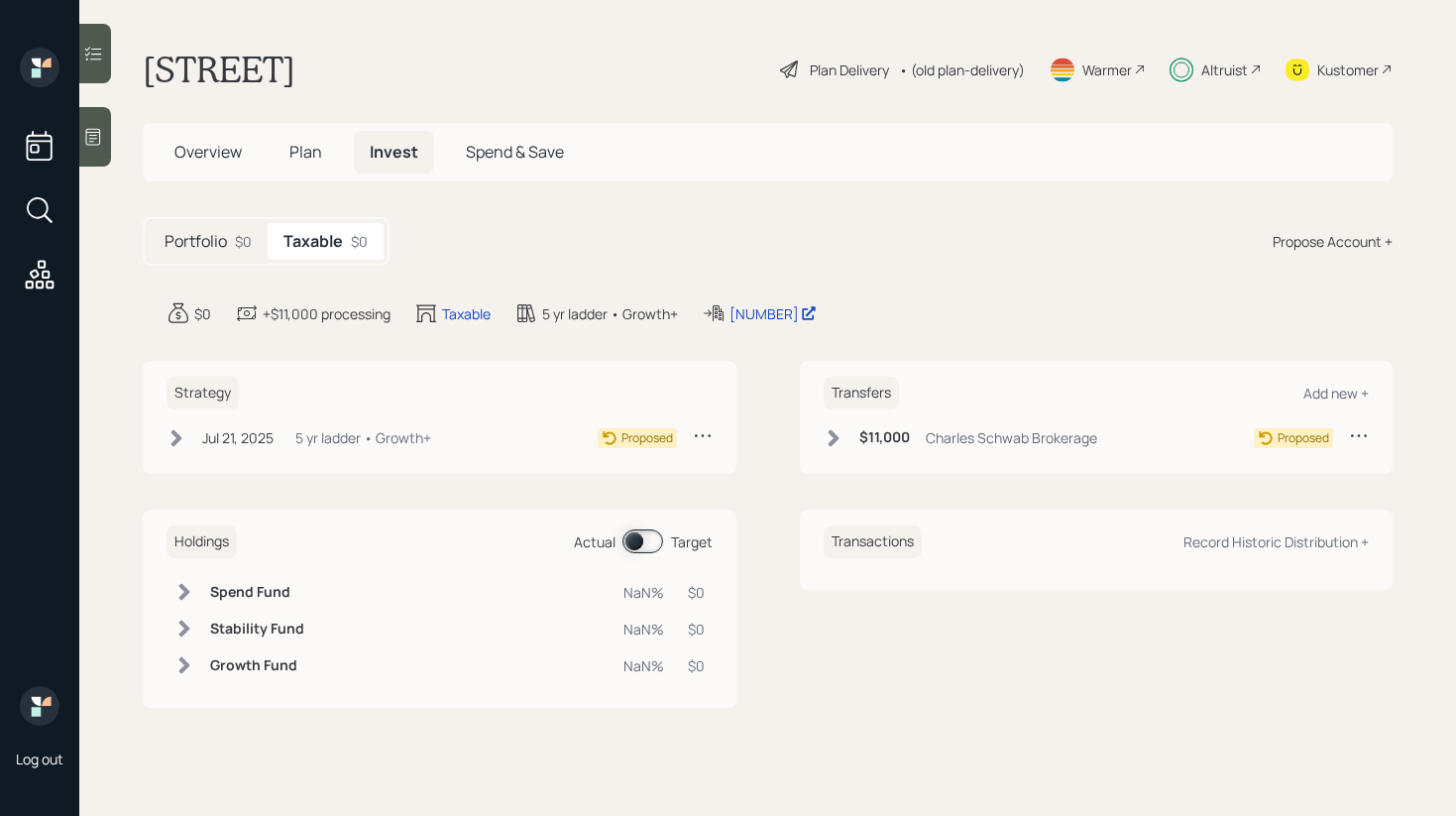 click 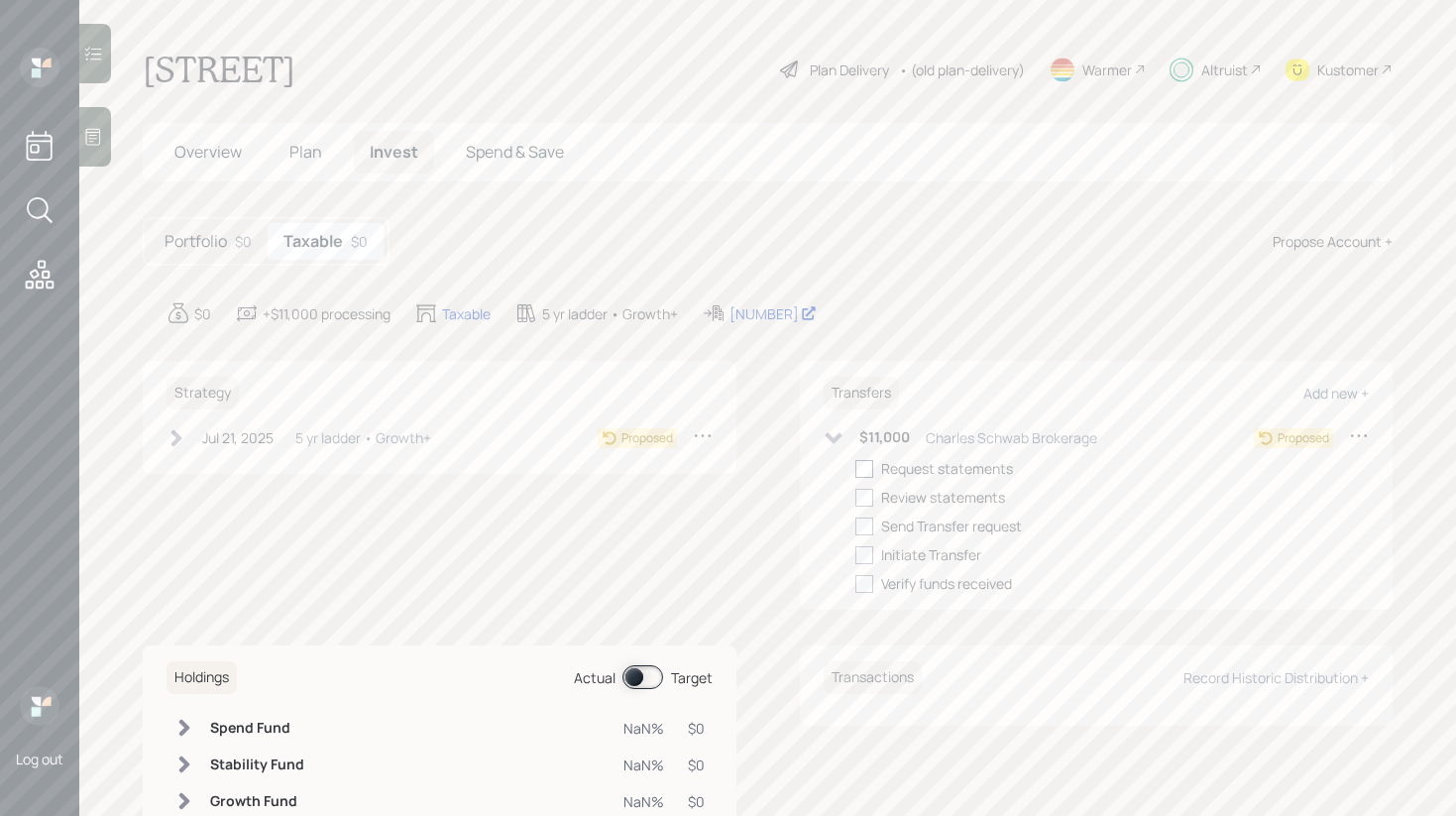 click at bounding box center [864, 469] 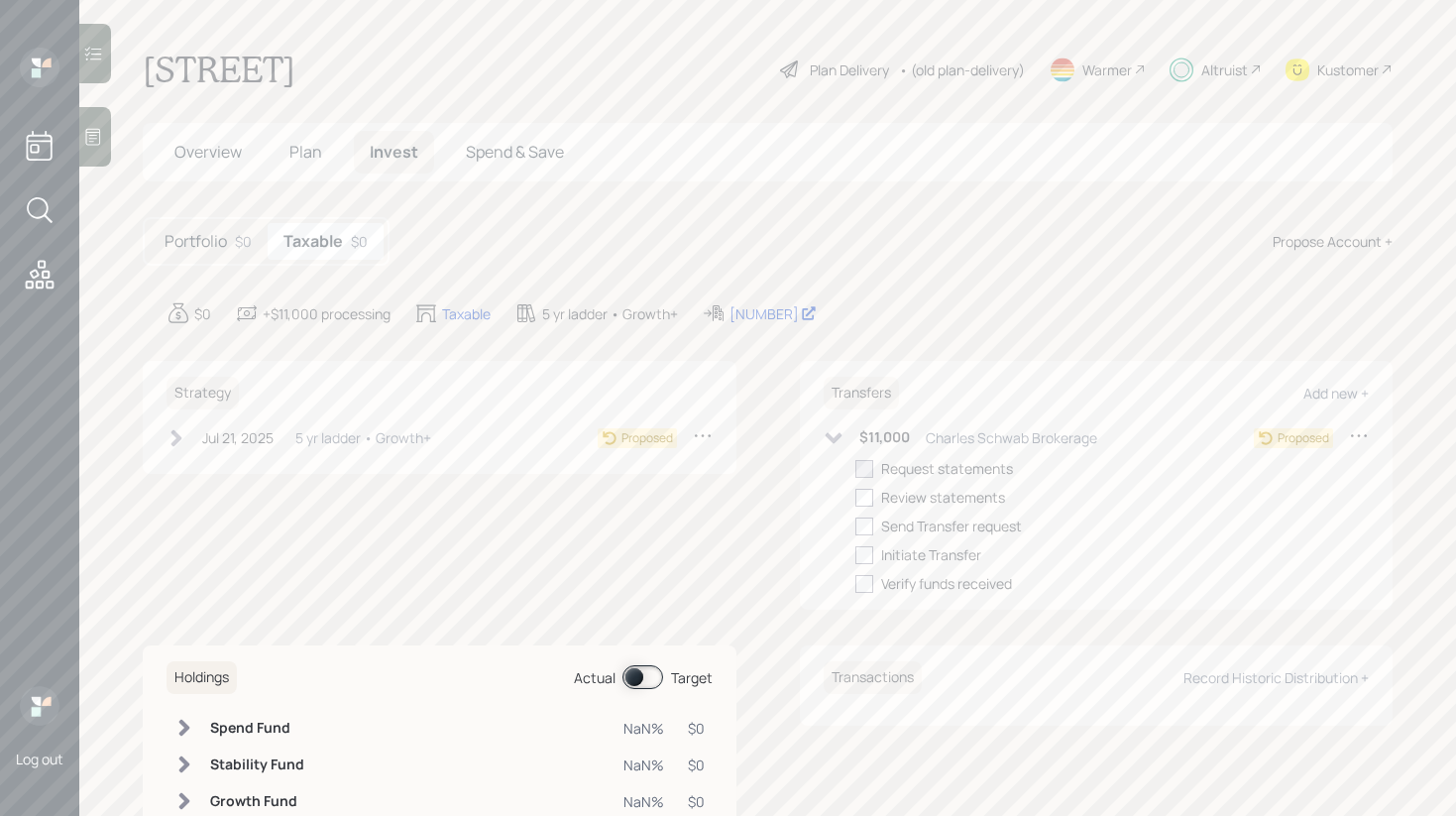 checkbox on "true" 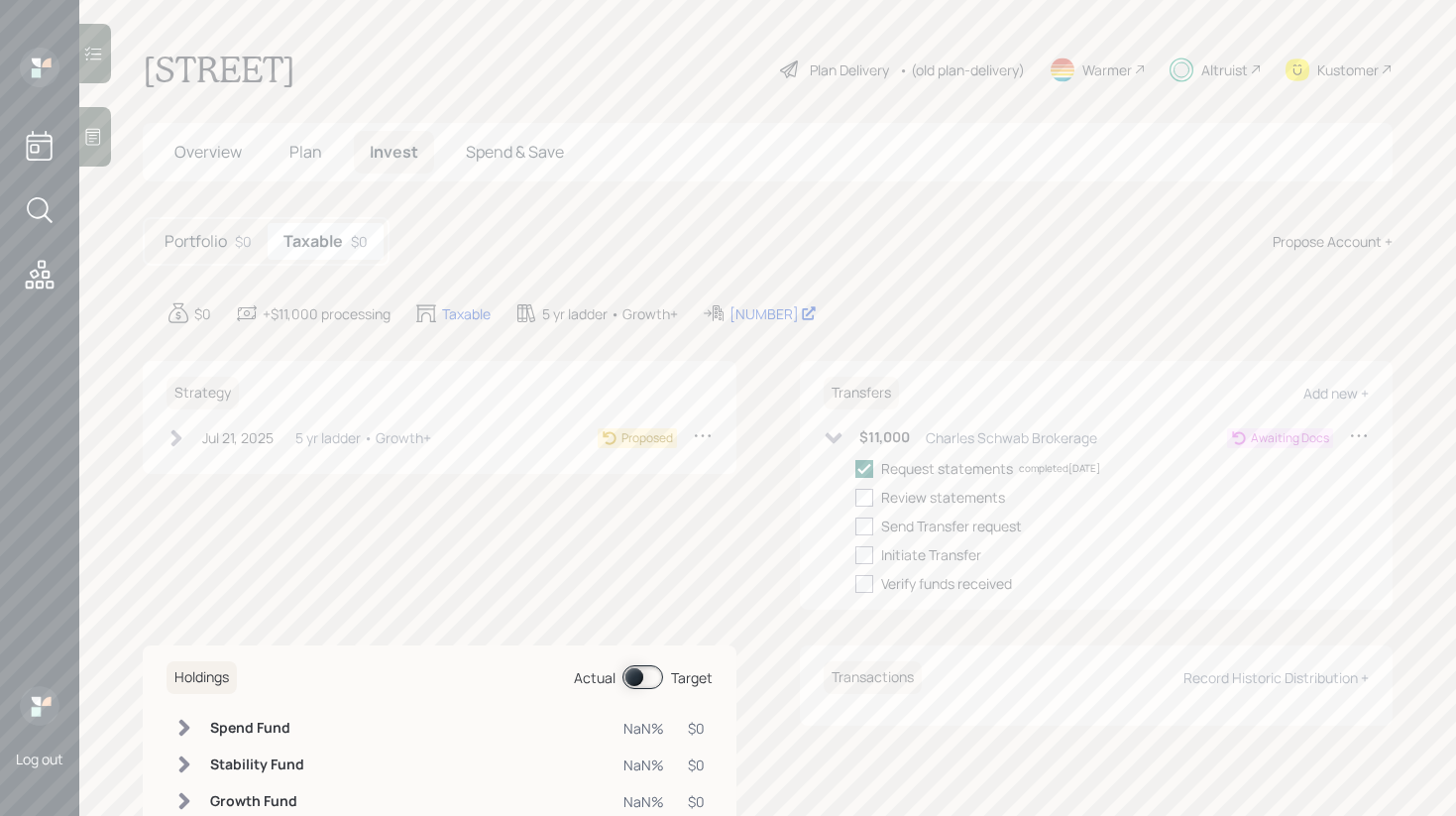 click 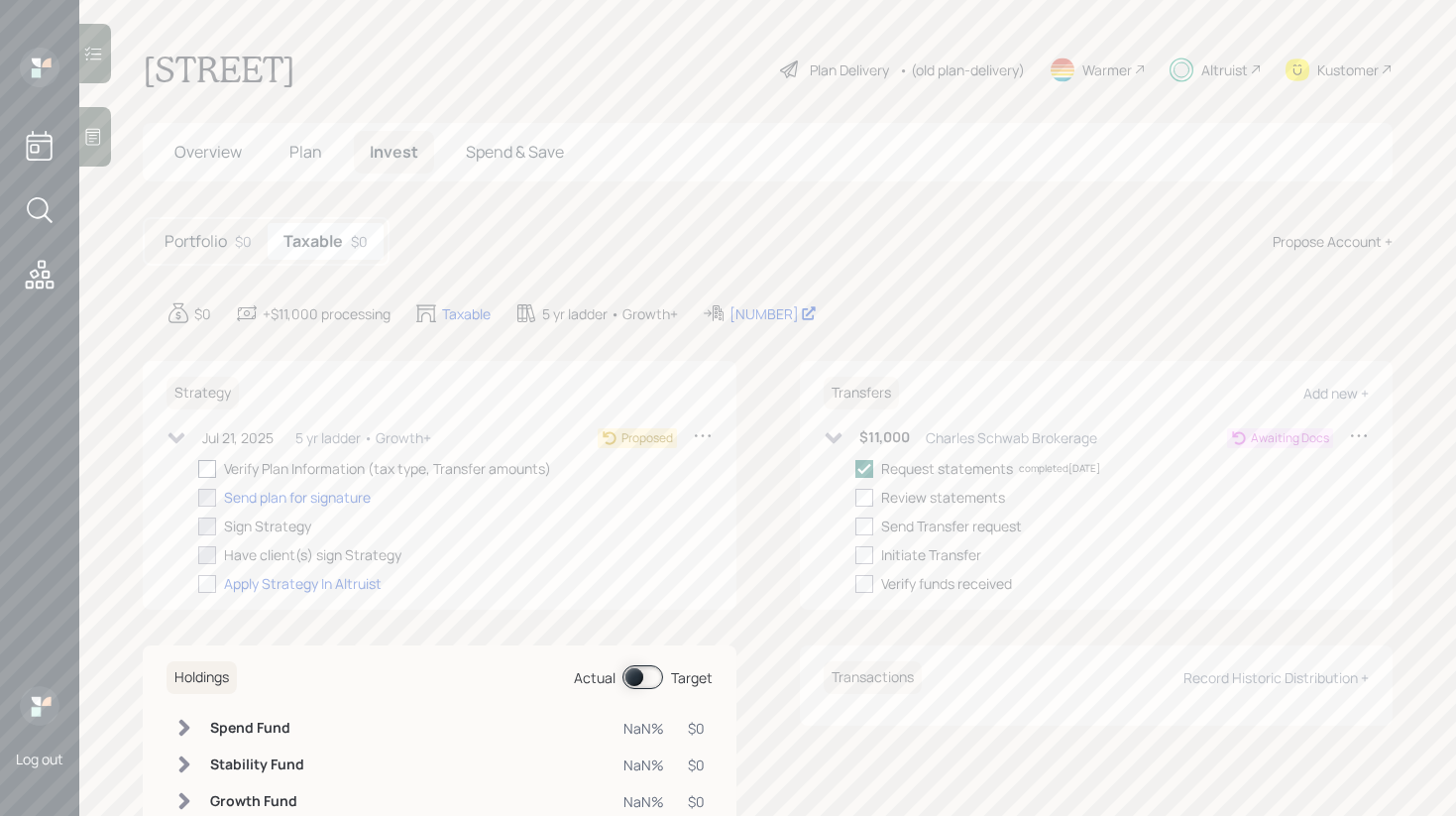 click at bounding box center (207, 469) 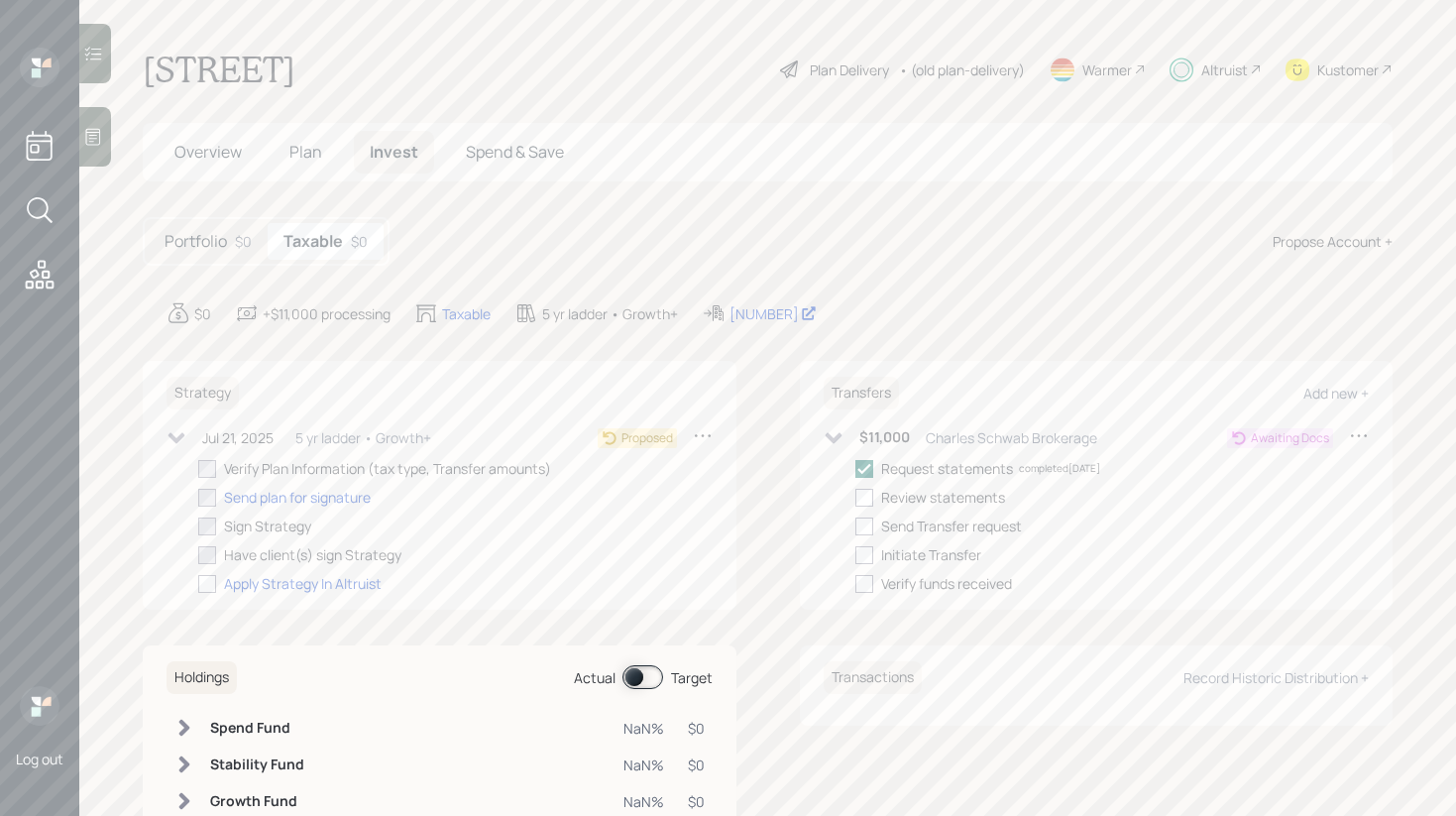 checkbox on "true" 